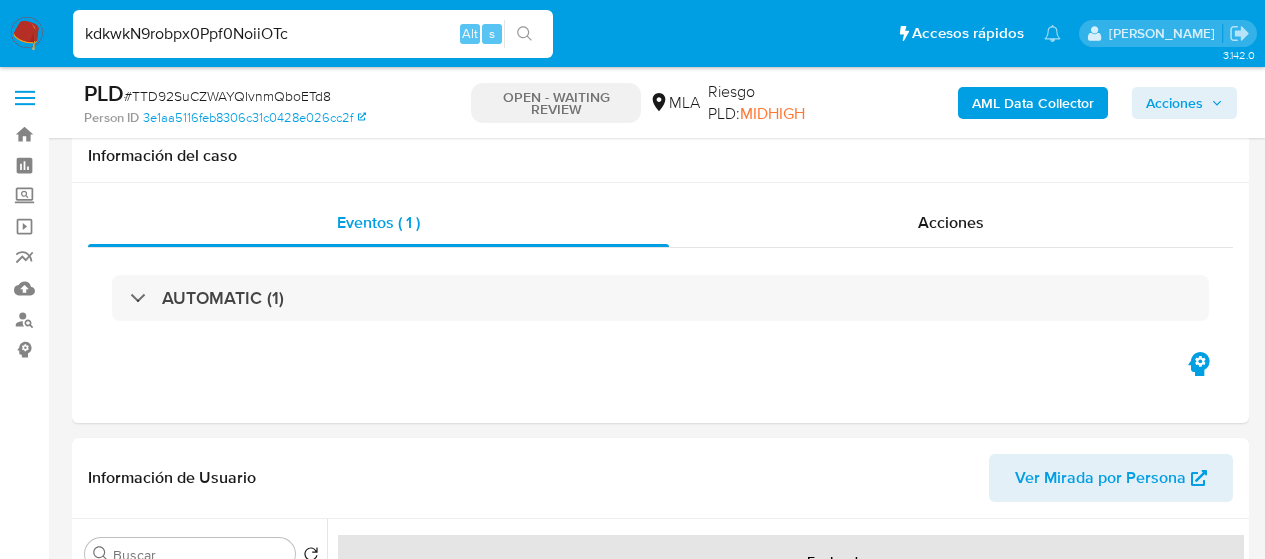 select on "10" 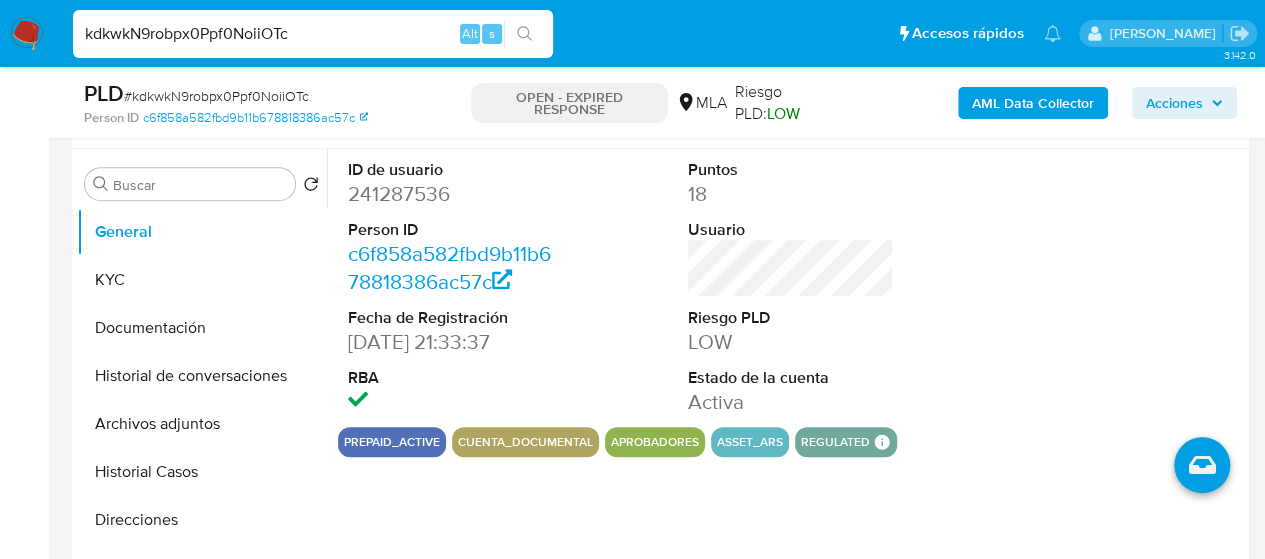 scroll, scrollTop: 0, scrollLeft: 0, axis: both 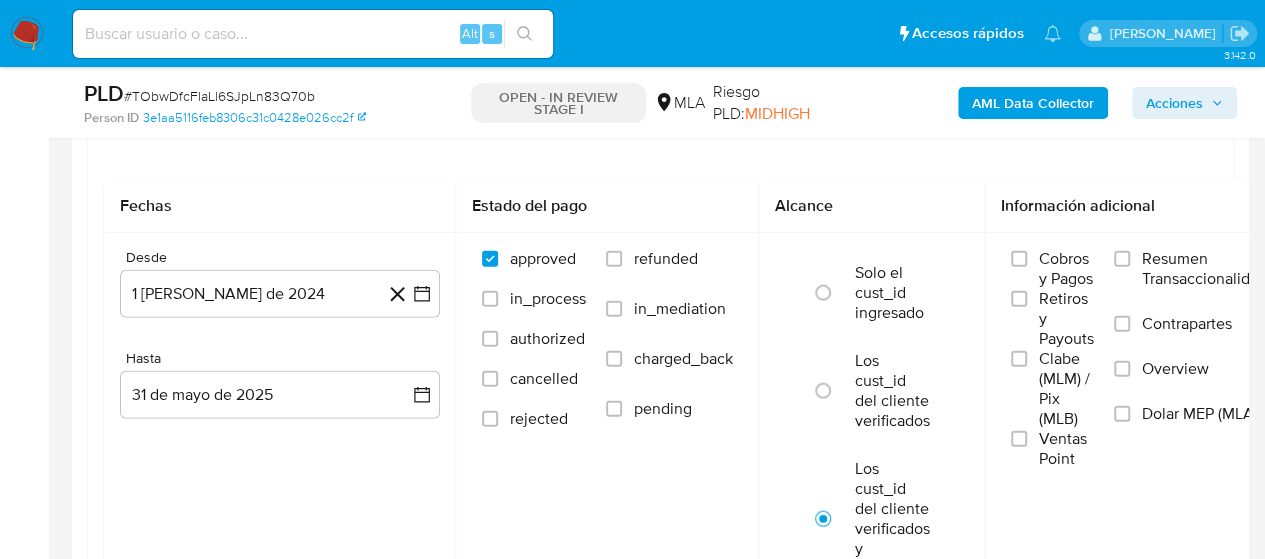 click at bounding box center (27, 34) 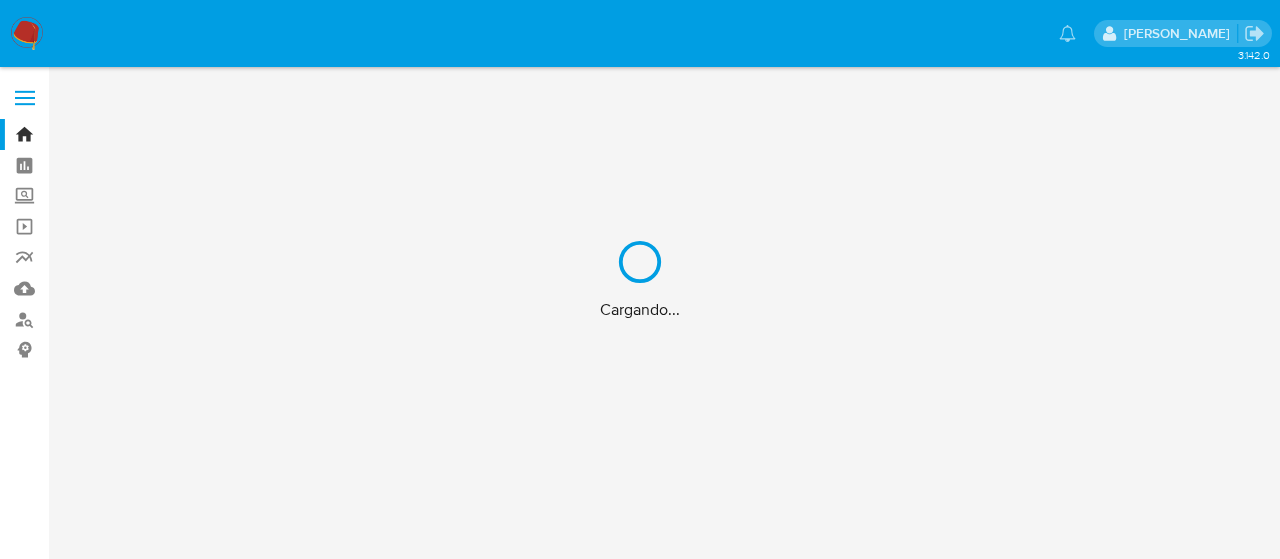 scroll, scrollTop: 0, scrollLeft: 0, axis: both 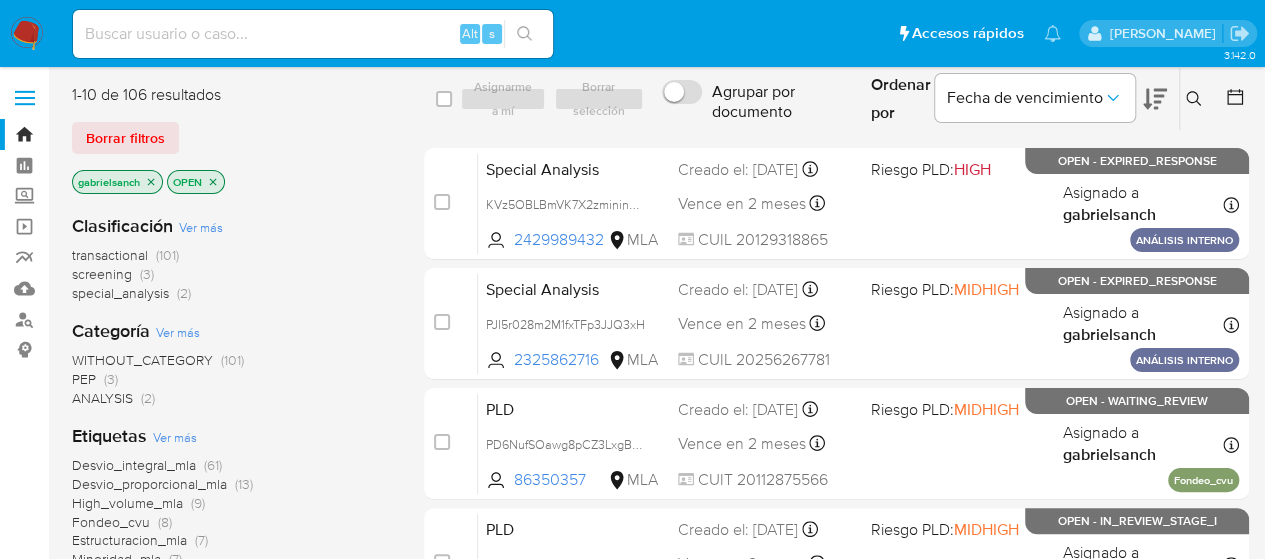 click 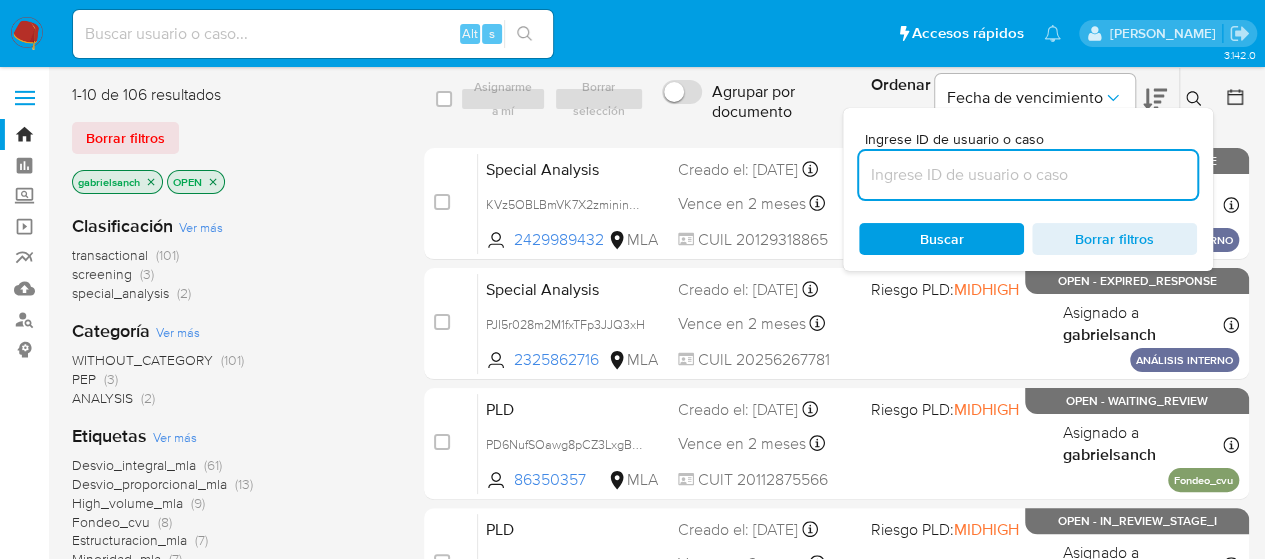 click at bounding box center (1028, 175) 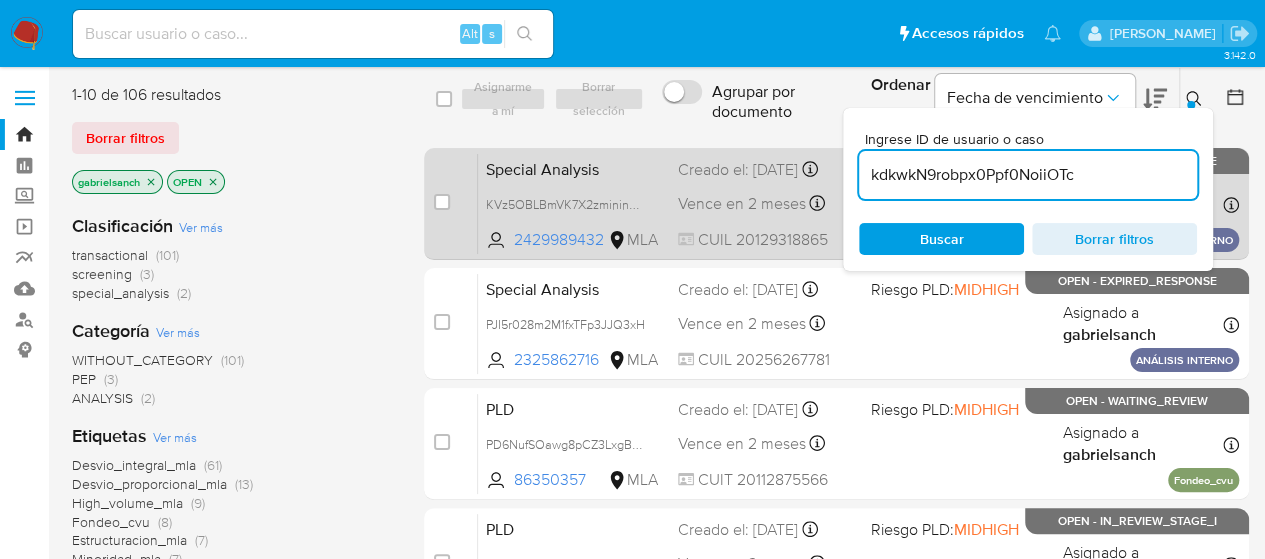 type on "kdkwkN9robpx0Ppf0NoiiOTc" 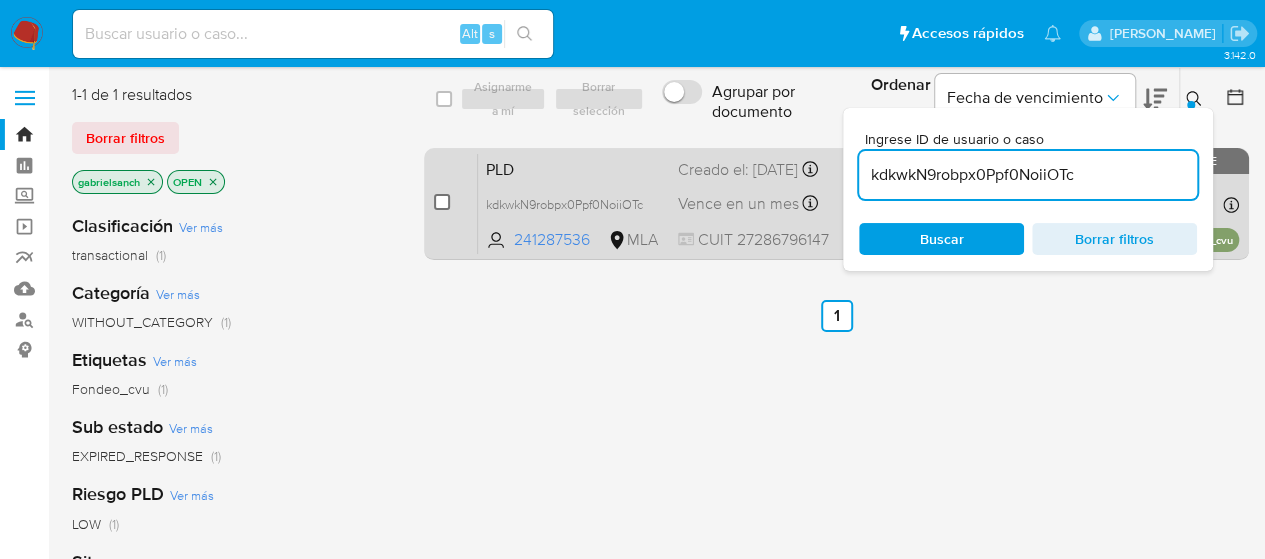 click at bounding box center (442, 202) 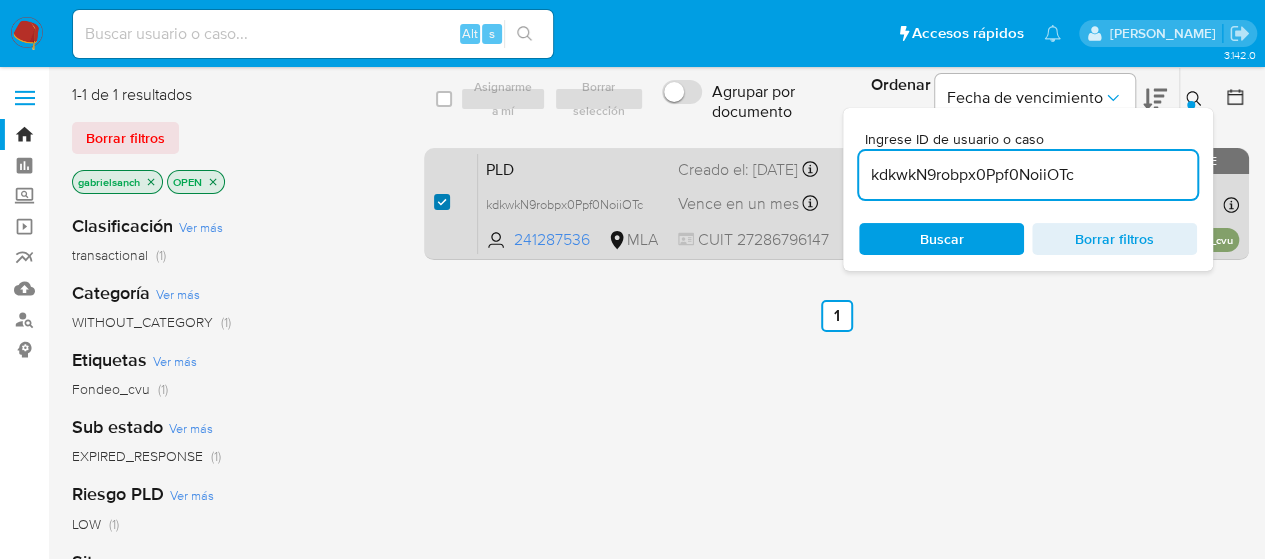 checkbox on "true" 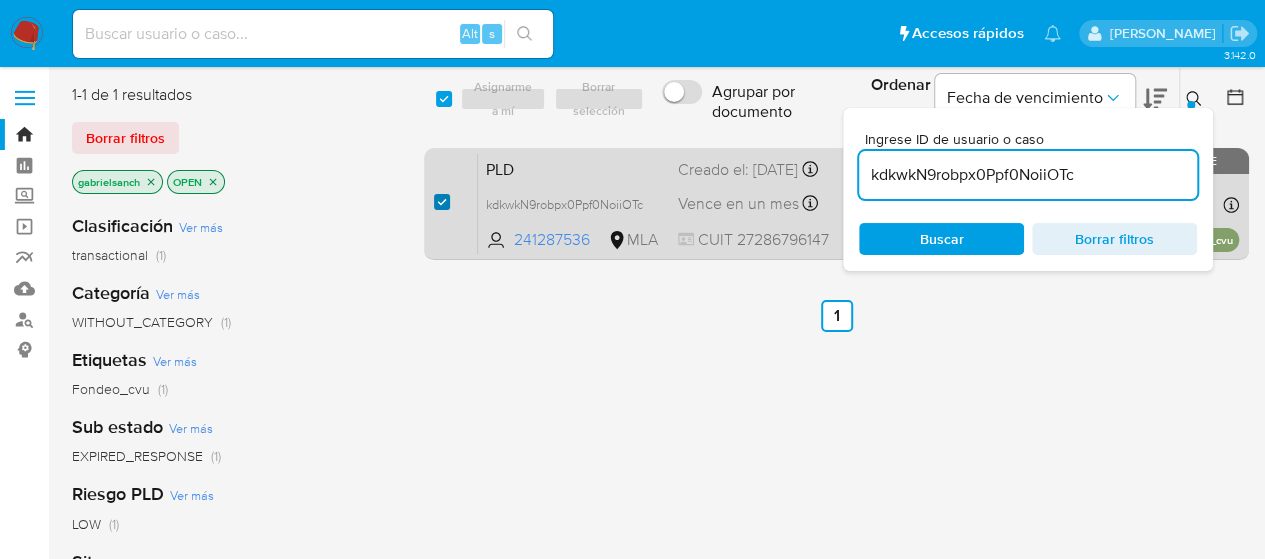 checkbox on "true" 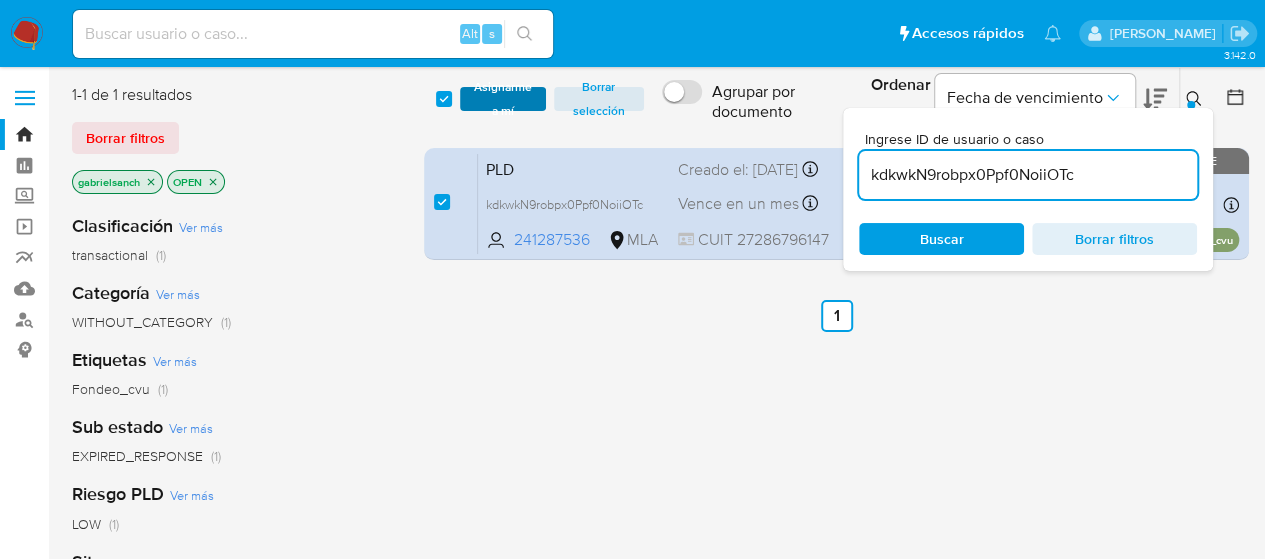 click on "Asignarme a mí" at bounding box center (503, 99) 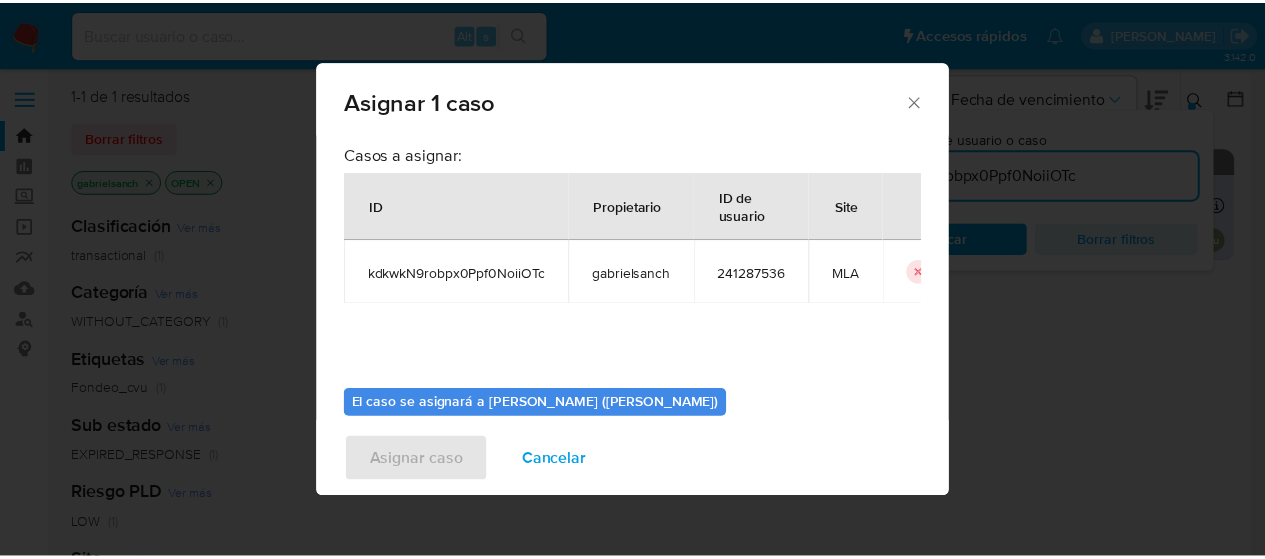 scroll, scrollTop: 102, scrollLeft: 0, axis: vertical 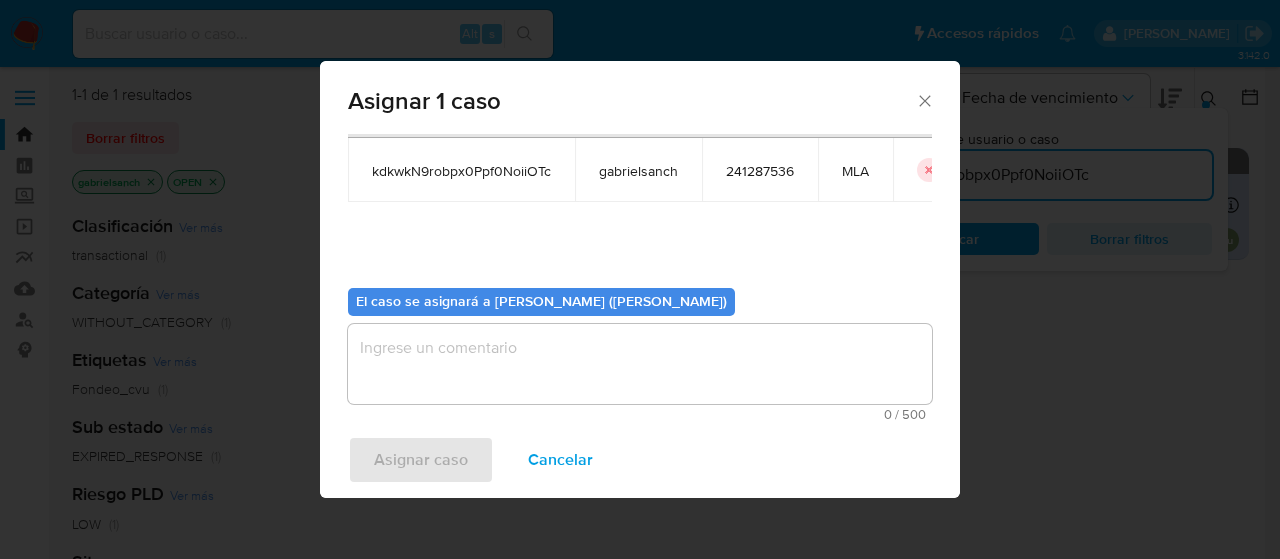click at bounding box center [640, 364] 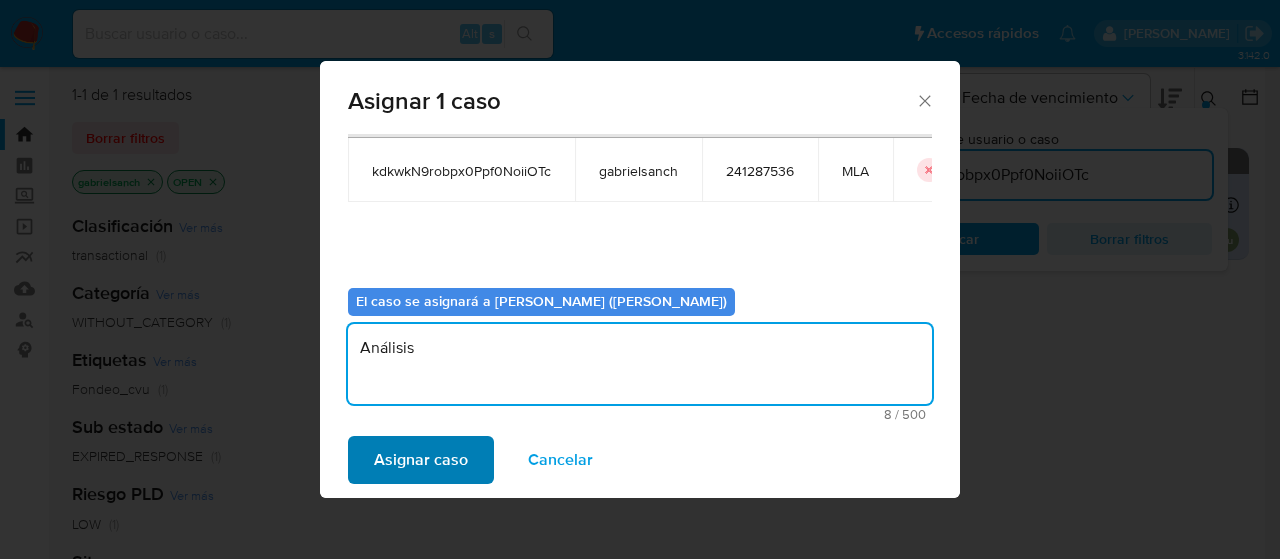 type on "Análisis" 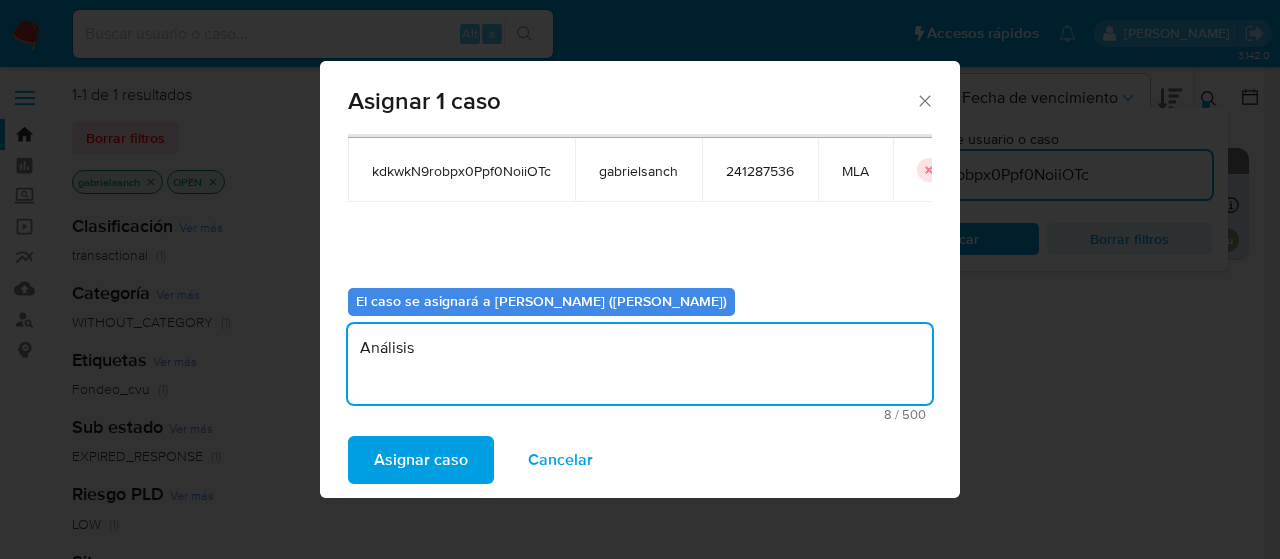 click on "Asignar caso" at bounding box center [421, 460] 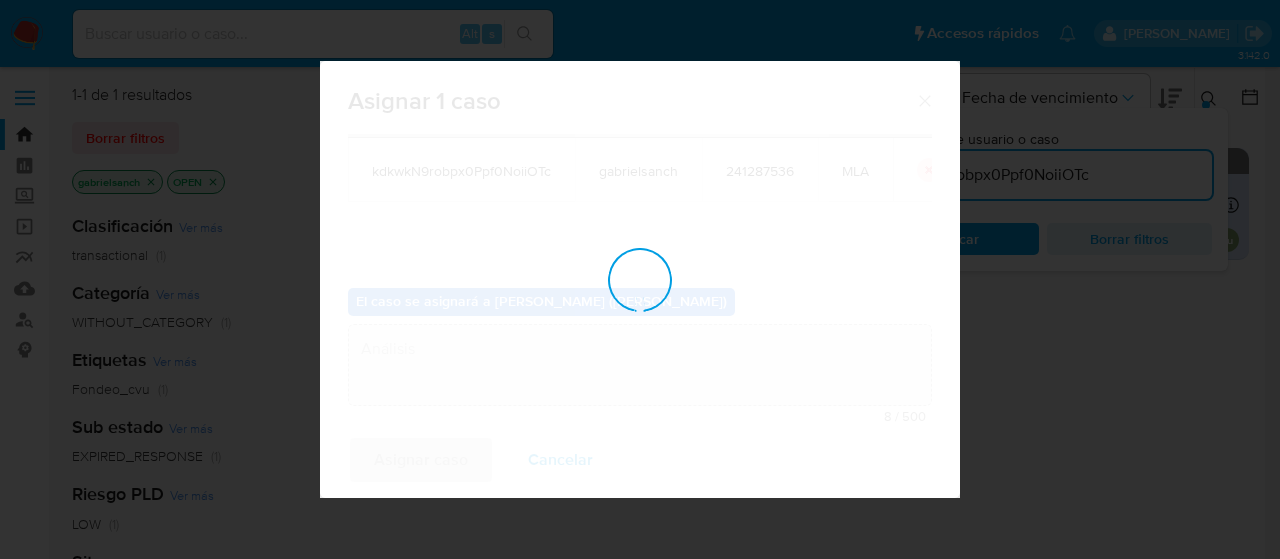 type 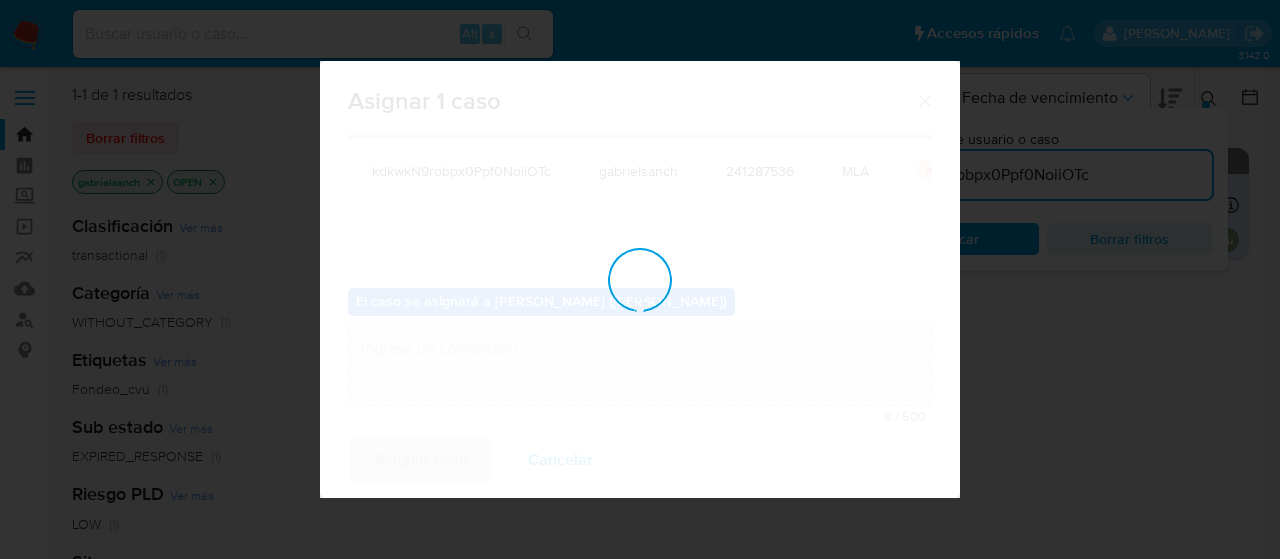 checkbox on "false" 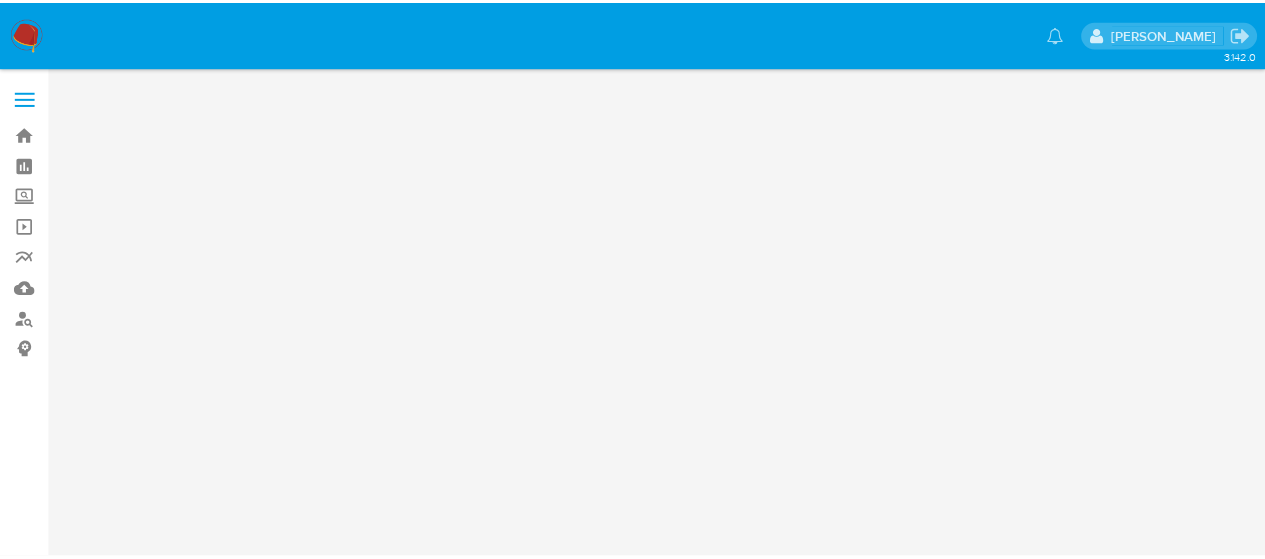 scroll, scrollTop: 0, scrollLeft: 0, axis: both 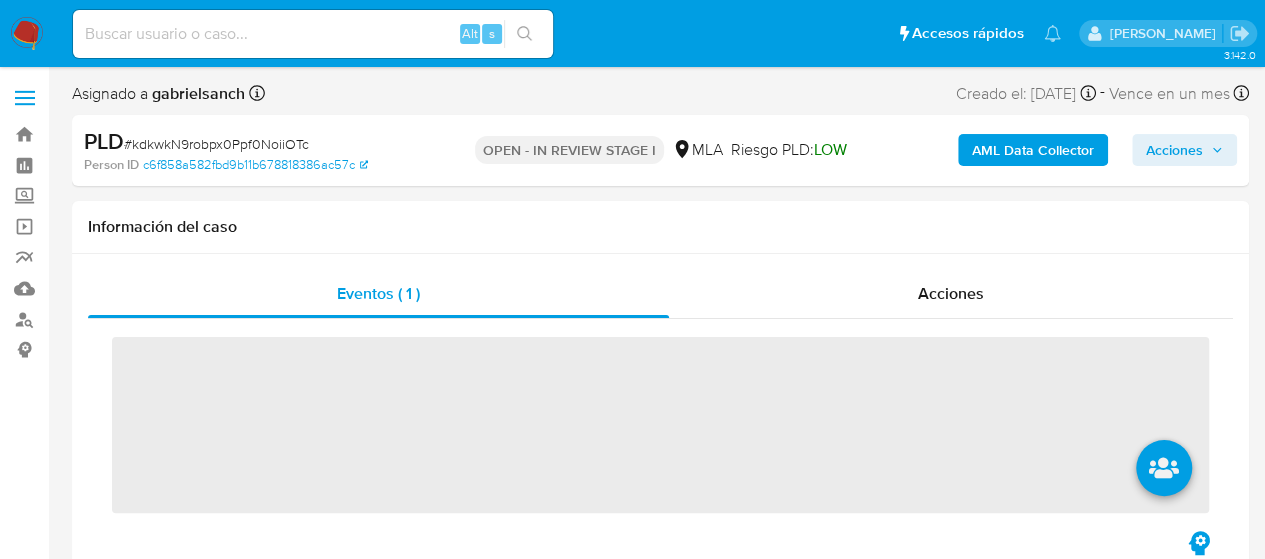 click on "Acciones" at bounding box center (1174, 150) 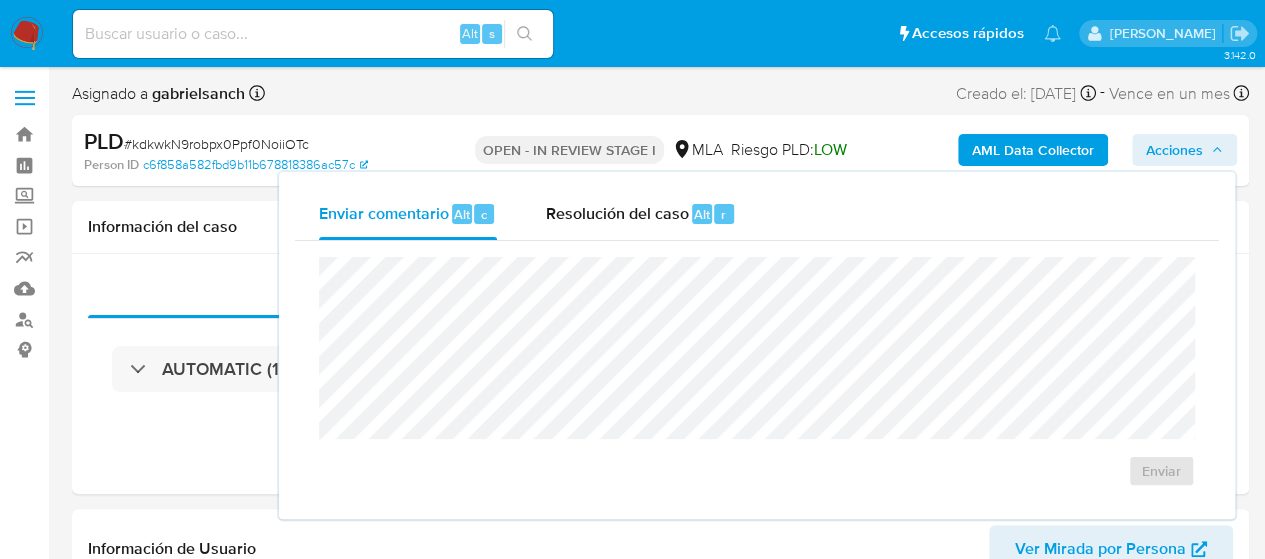 click on "Acciones" at bounding box center [1174, 150] 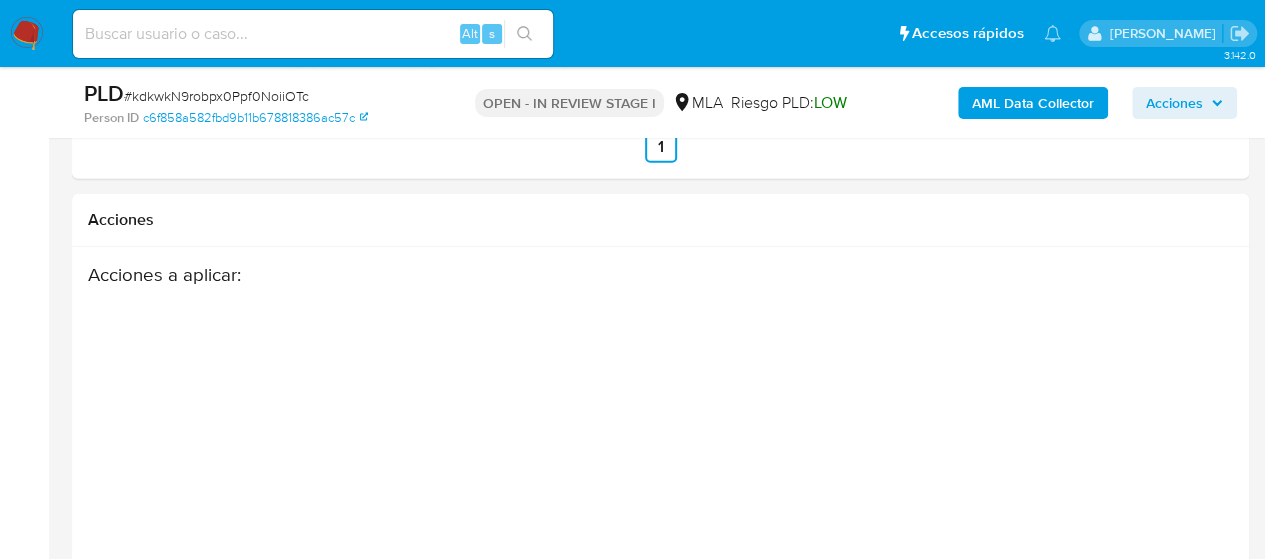 select on "10" 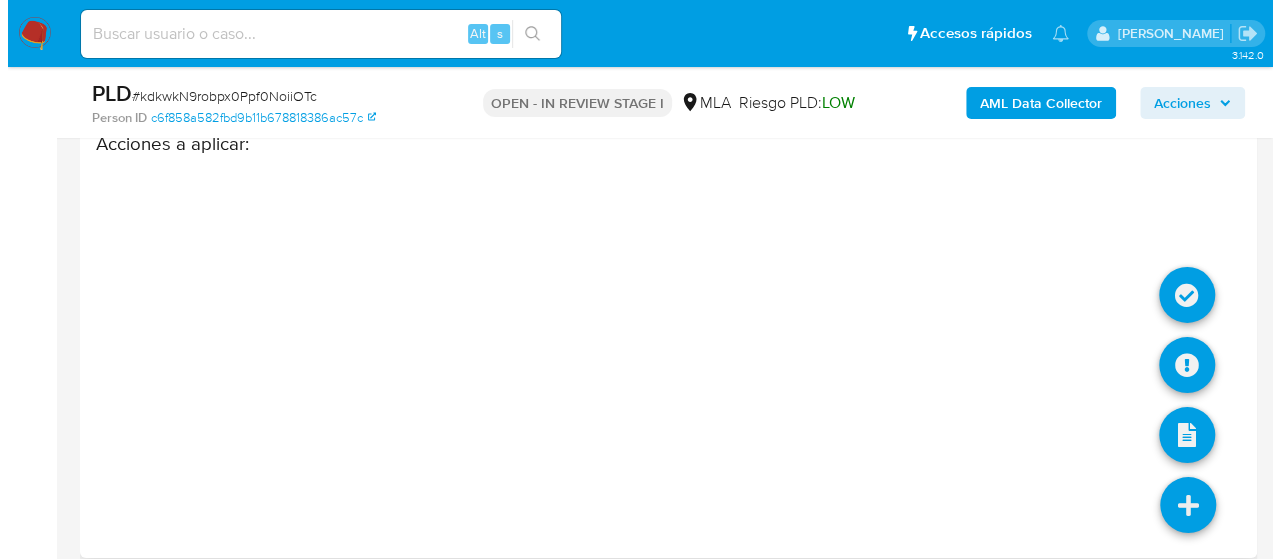 scroll, scrollTop: 3501, scrollLeft: 0, axis: vertical 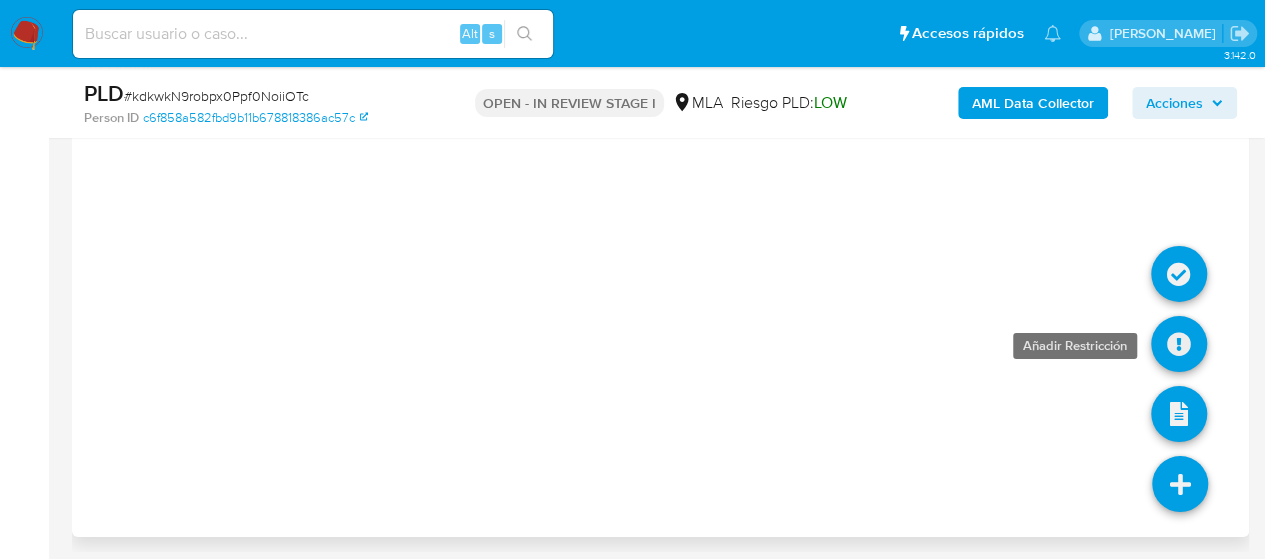 click at bounding box center [1179, 344] 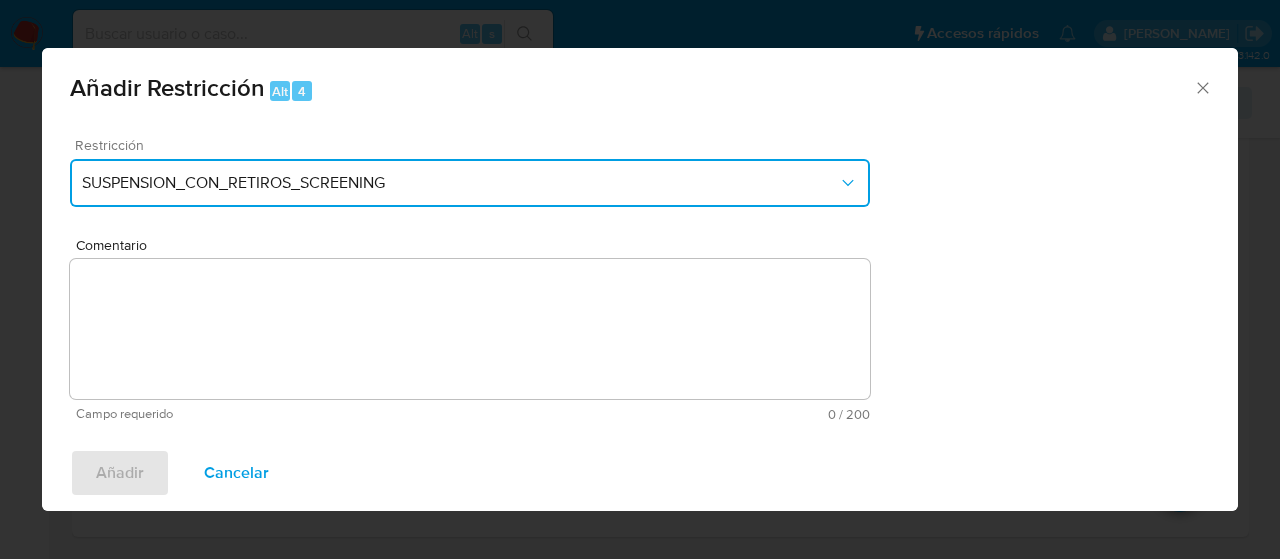 click on "SUSPENSION_CON_RETIROS_SCREENING" at bounding box center (460, 183) 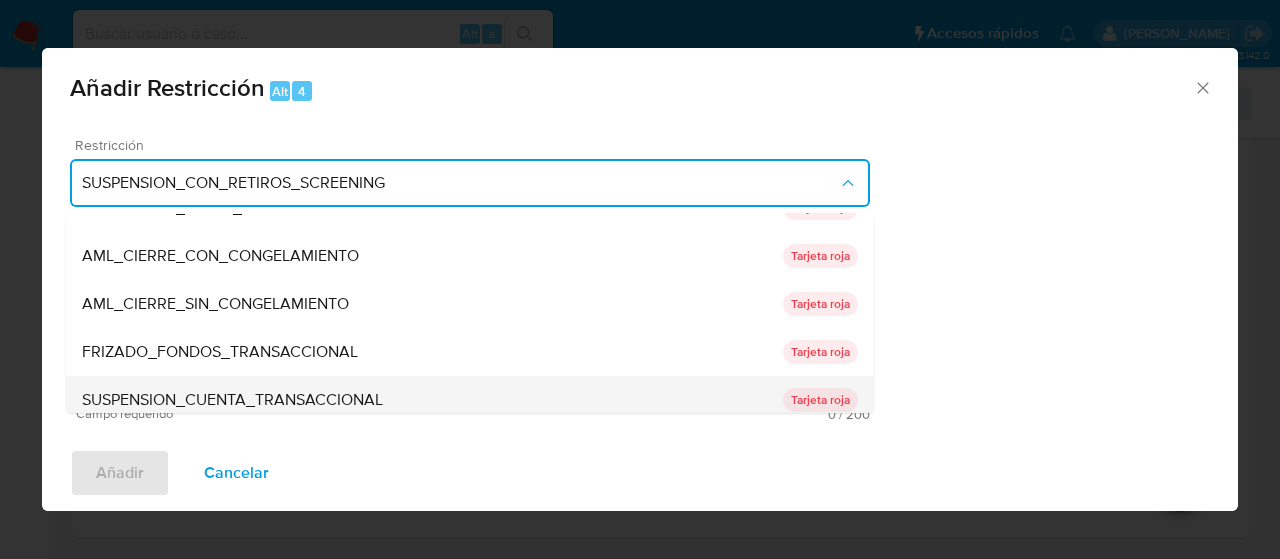 scroll, scrollTop: 136, scrollLeft: 0, axis: vertical 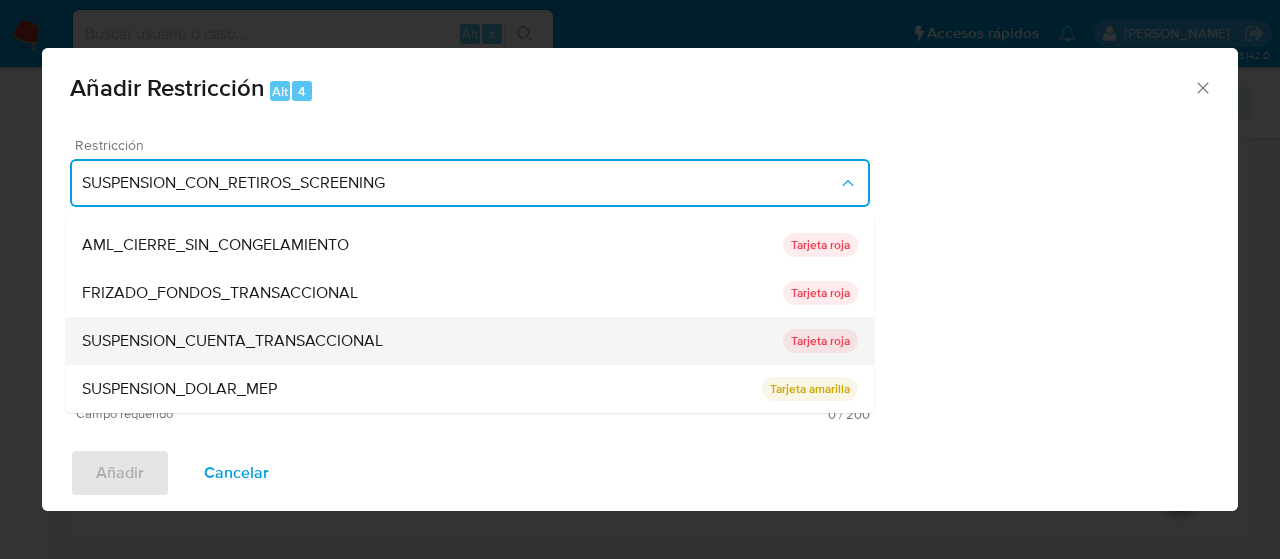 click on "SUSPENSION_CUENTA_TRANSACCIONAL" at bounding box center [232, 341] 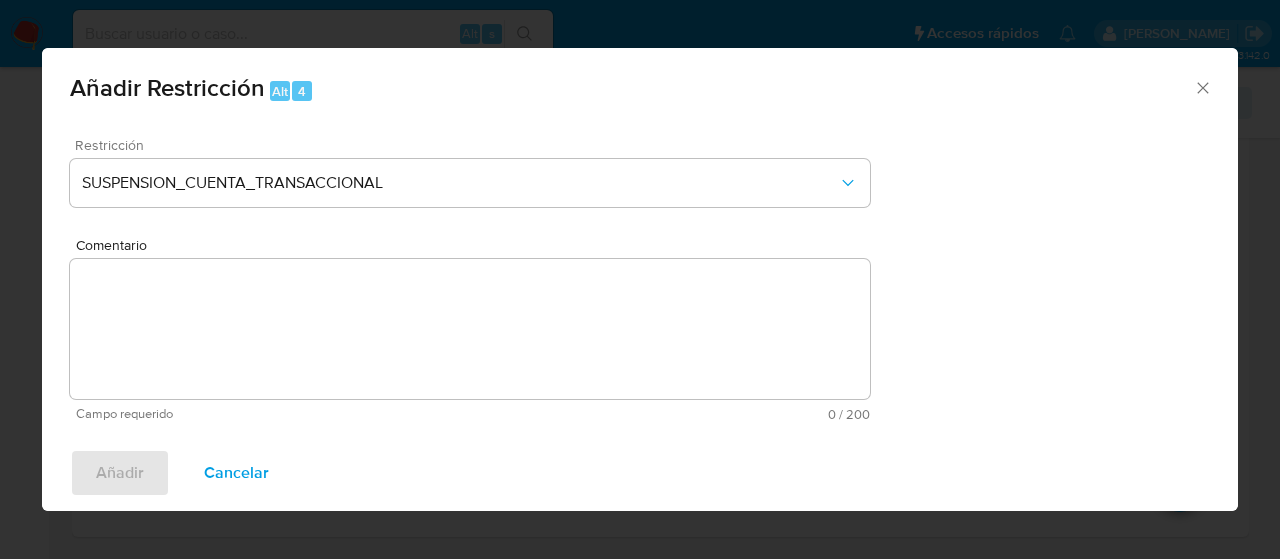 click on "Comentario" at bounding box center [470, 329] 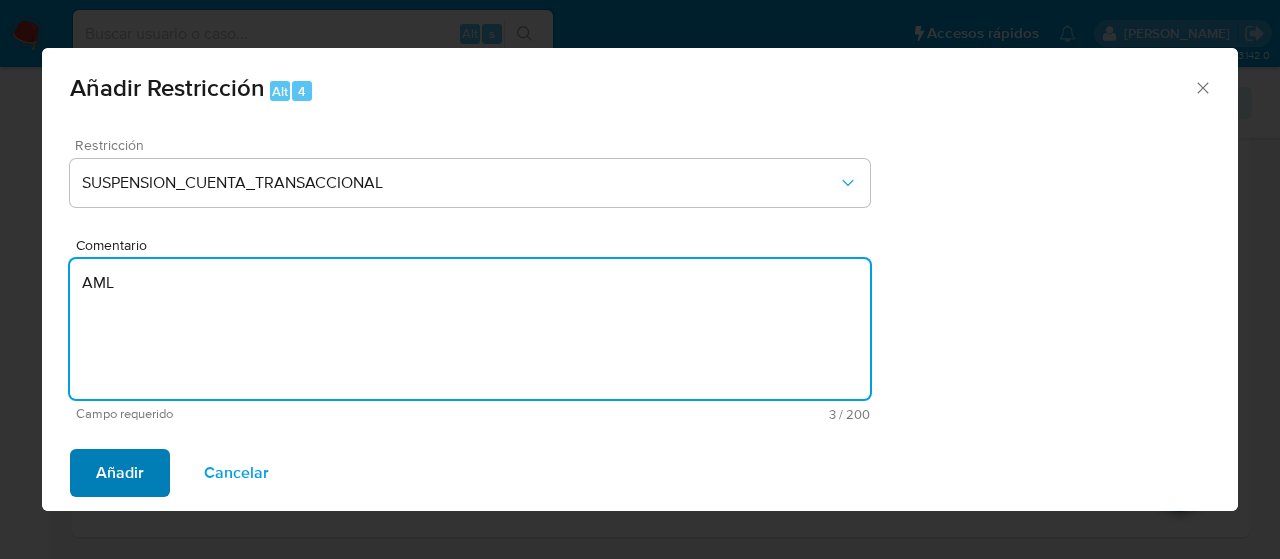 type on "AML" 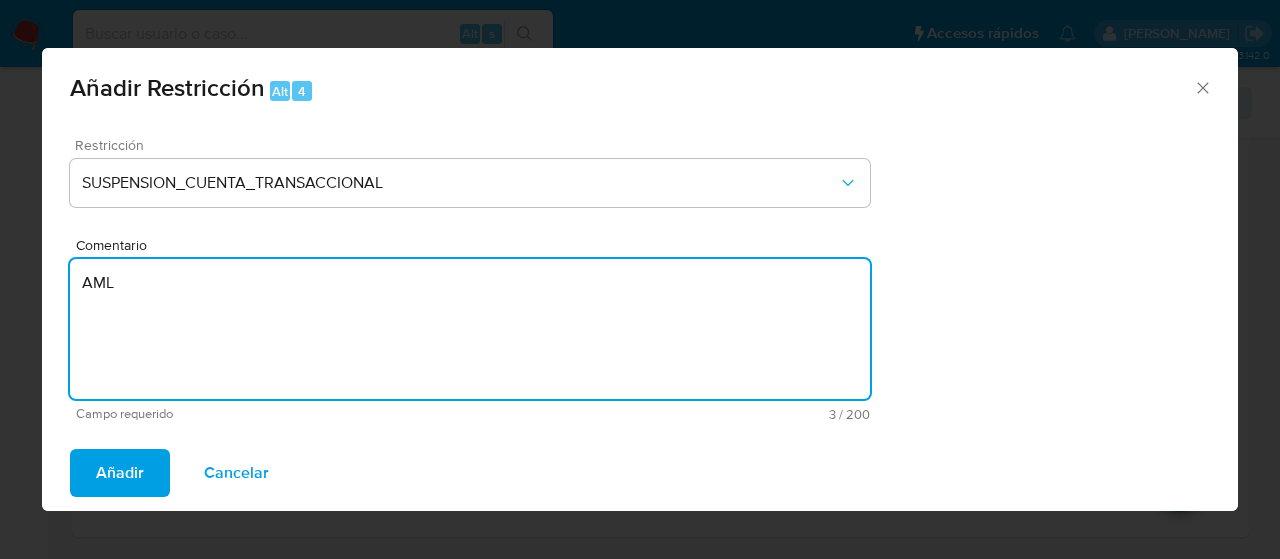 click on "Añadir" at bounding box center (120, 473) 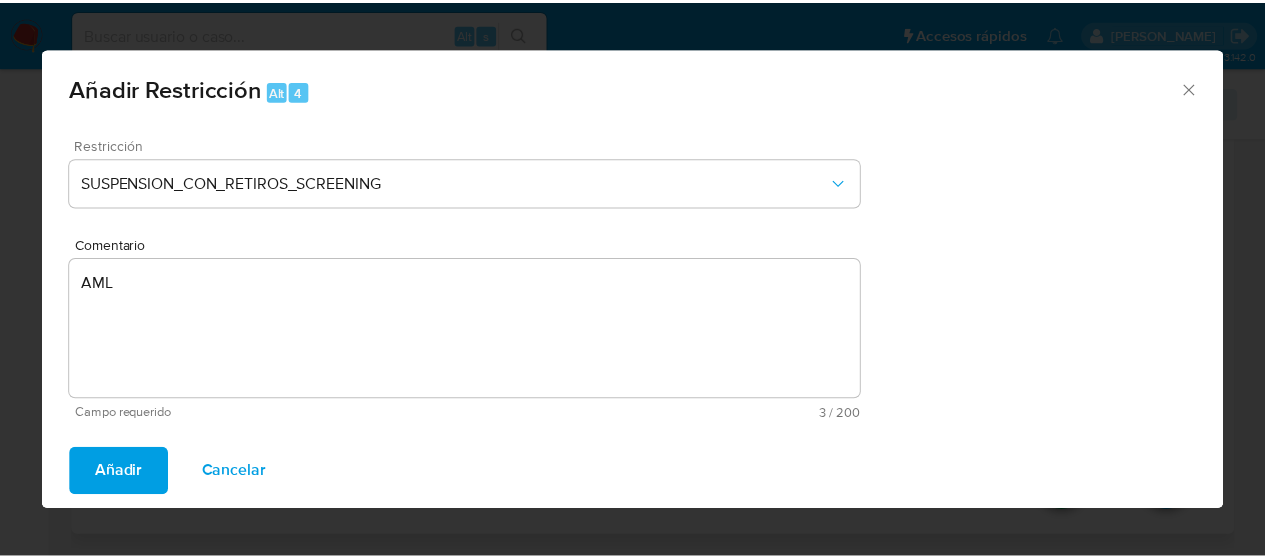 scroll, scrollTop: 3473, scrollLeft: 0, axis: vertical 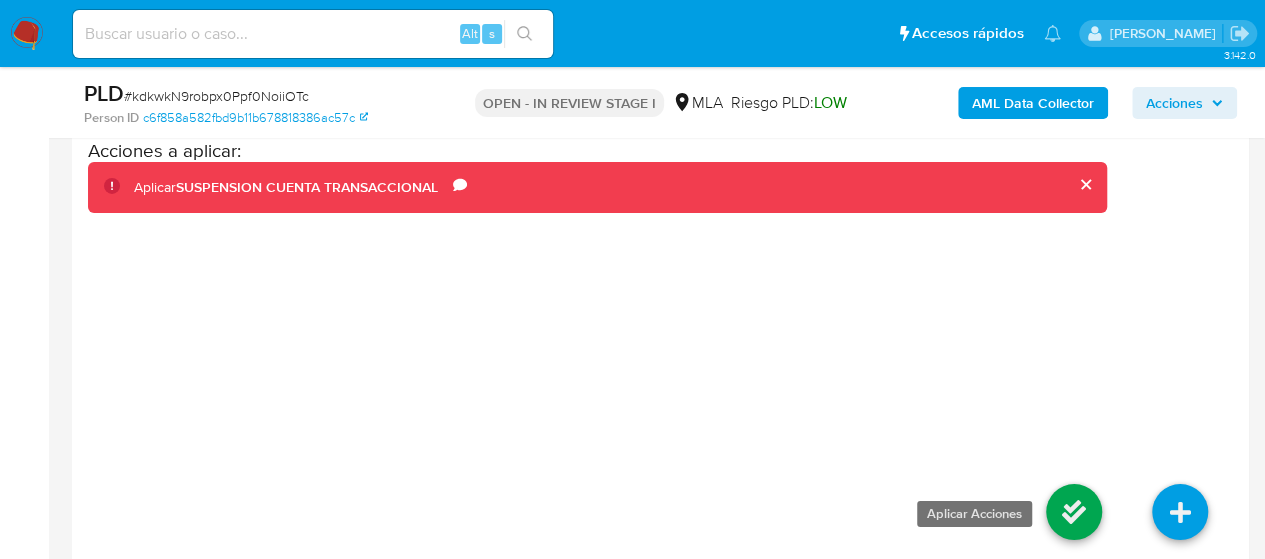 click at bounding box center [1074, 512] 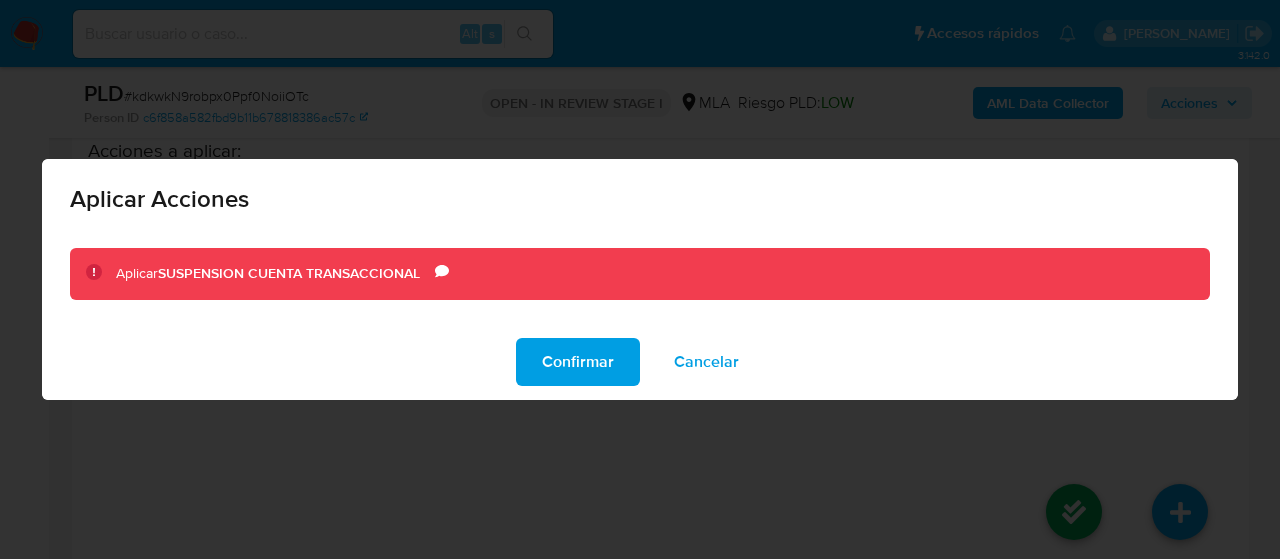 click on "Confirmar" at bounding box center (578, 362) 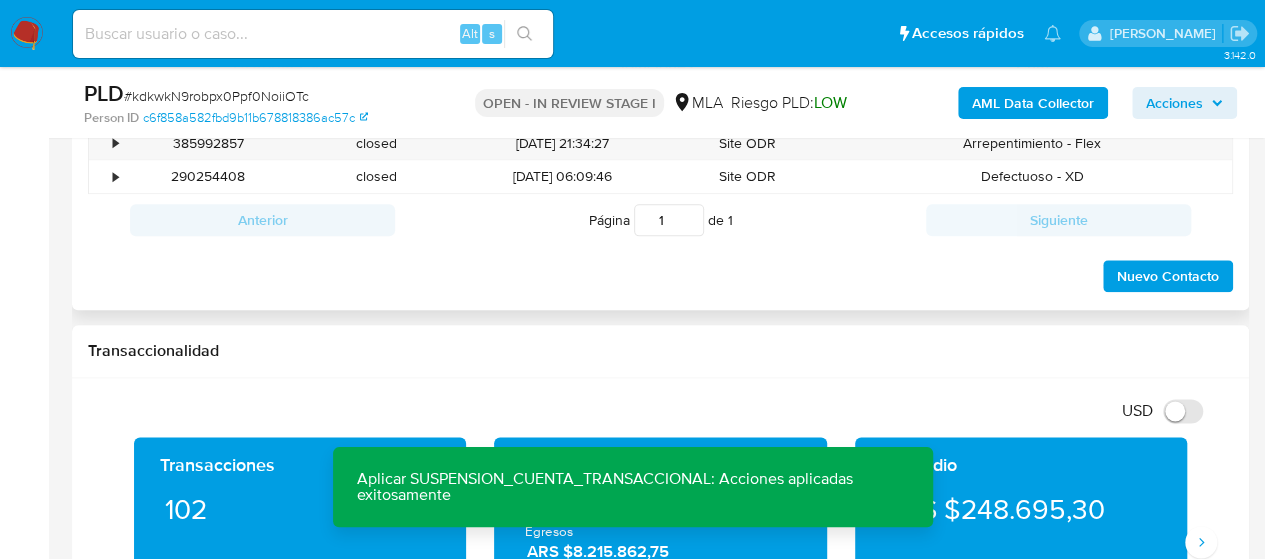scroll, scrollTop: 773, scrollLeft: 0, axis: vertical 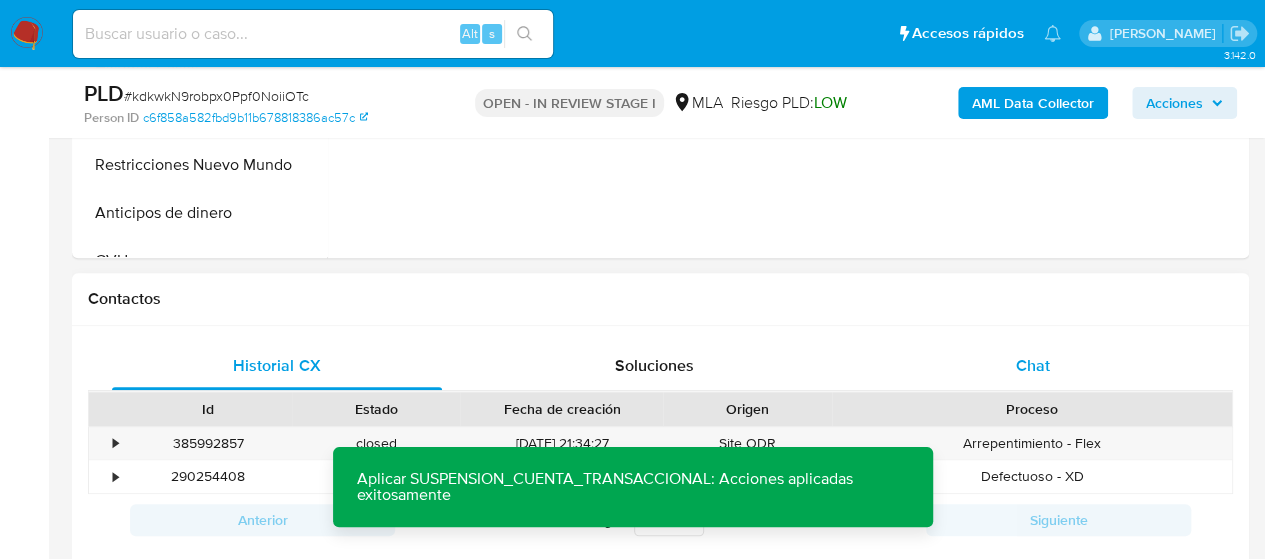 click on "Chat" at bounding box center (1033, 365) 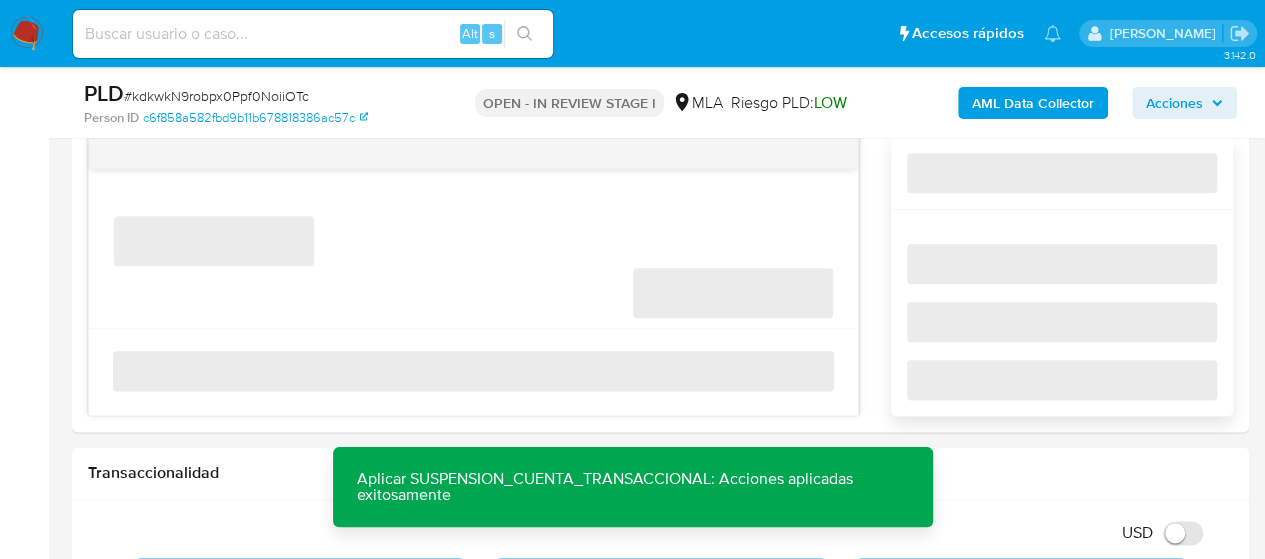 scroll, scrollTop: 1073, scrollLeft: 0, axis: vertical 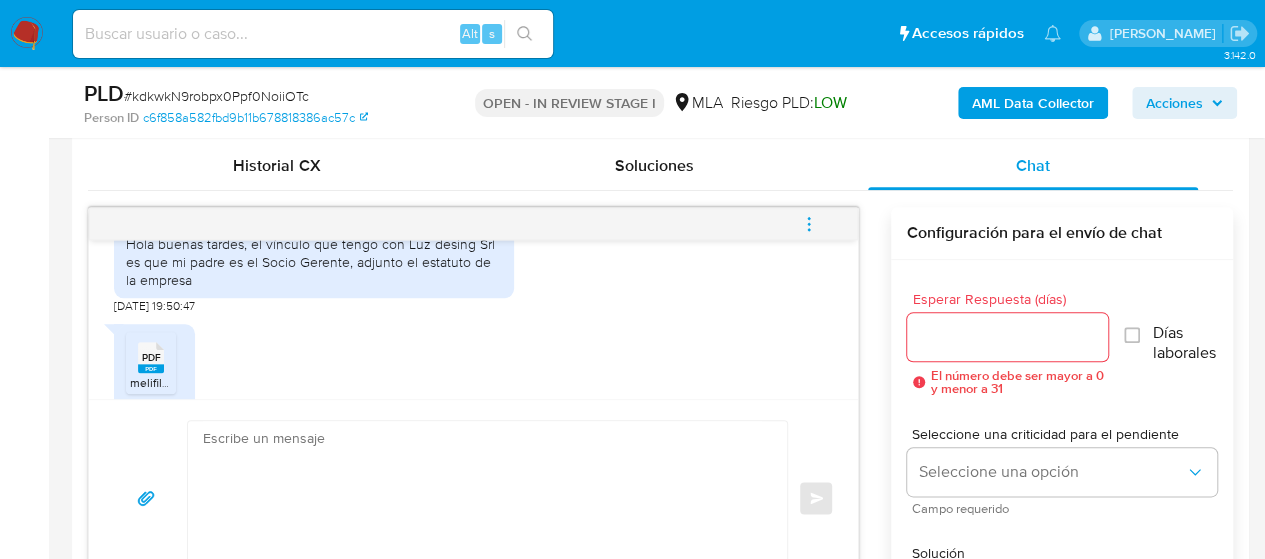 click at bounding box center (313, 34) 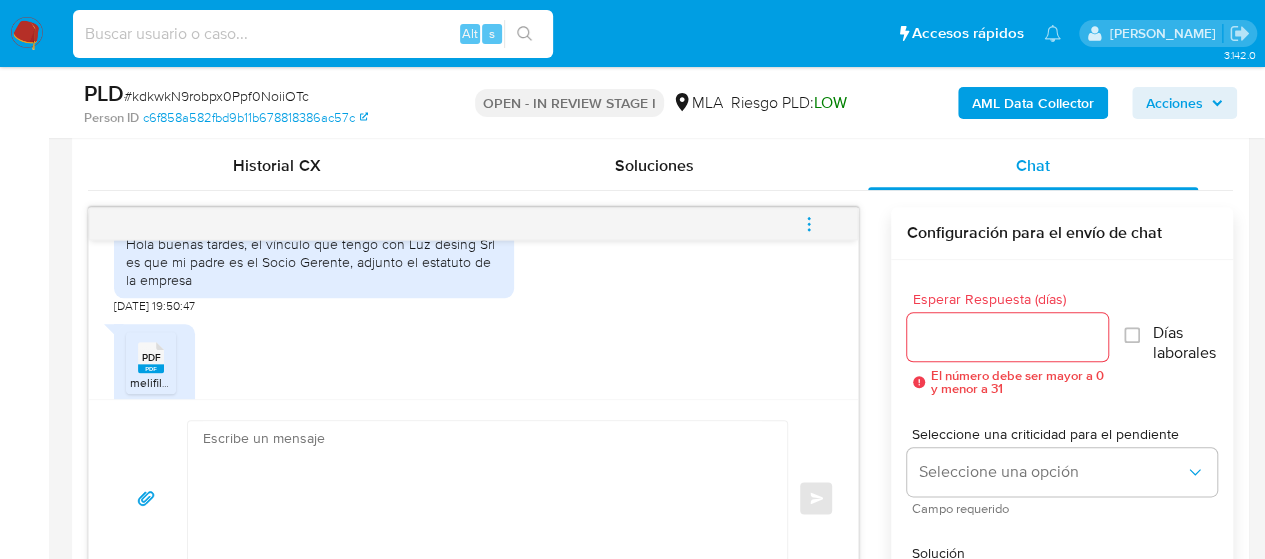 paste on "wXhFhA2MqByHPCcOss1MwS8s" 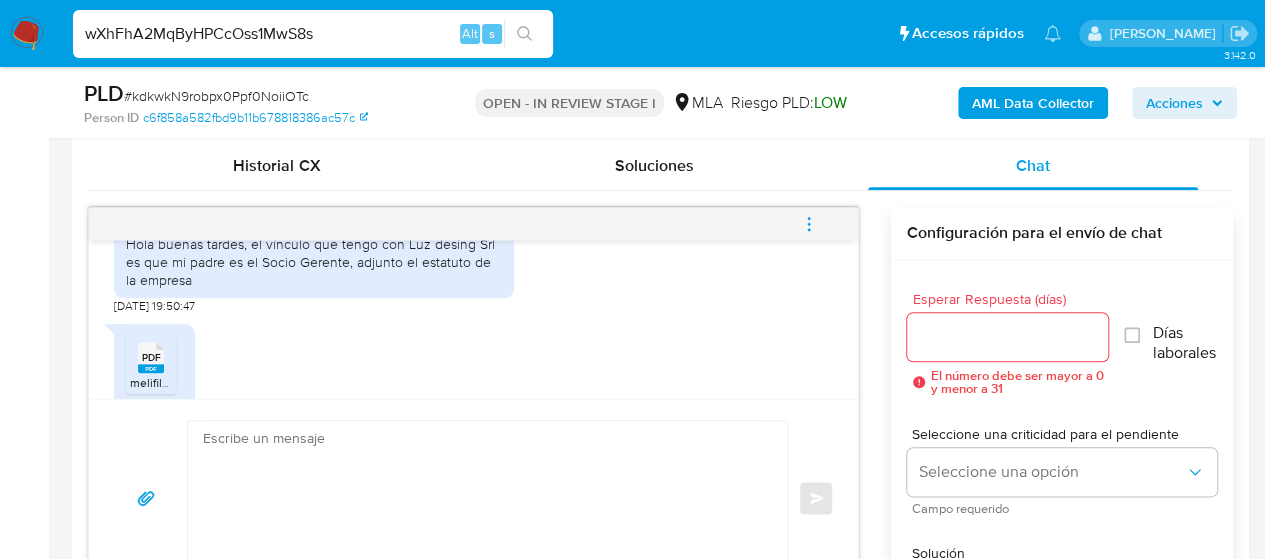 type on "wXhFhA2MqByHPCcOss1MwS8s" 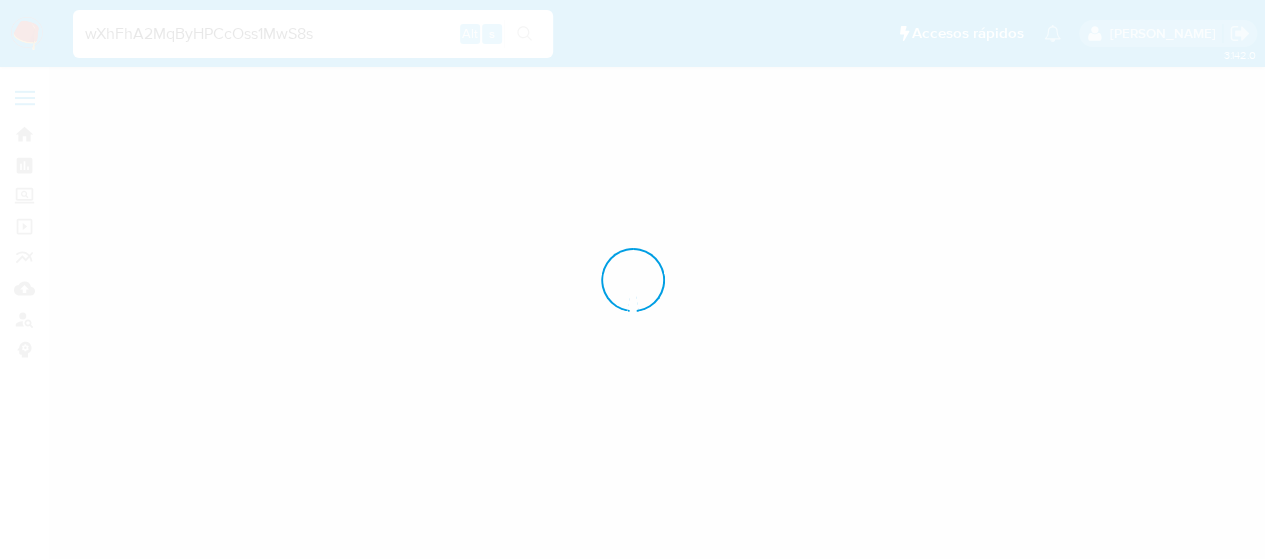 scroll, scrollTop: 0, scrollLeft: 0, axis: both 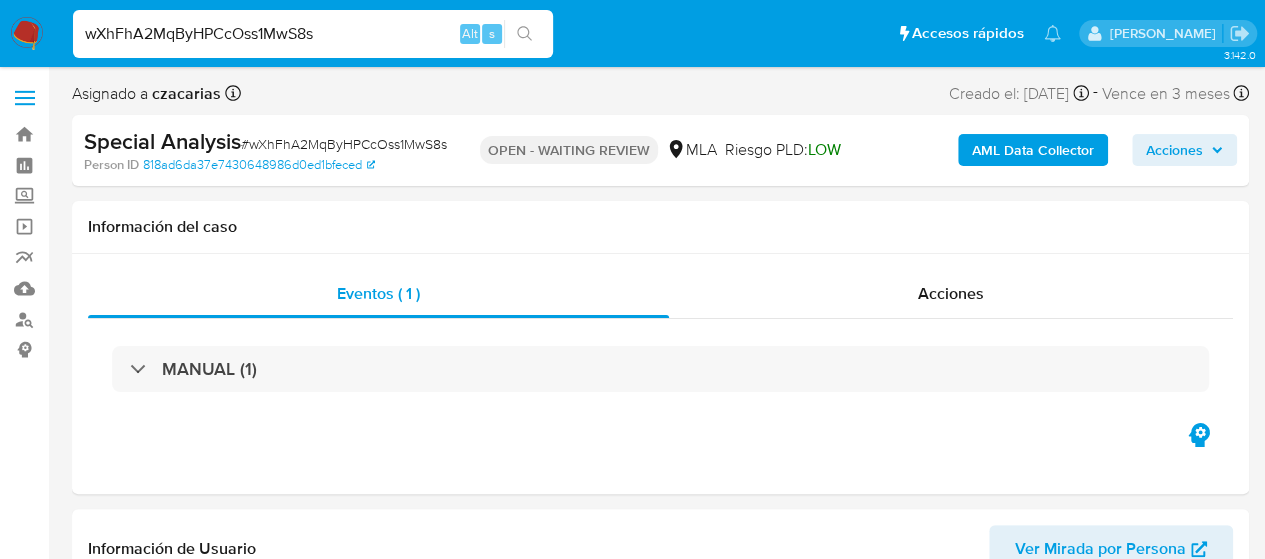 select on "10" 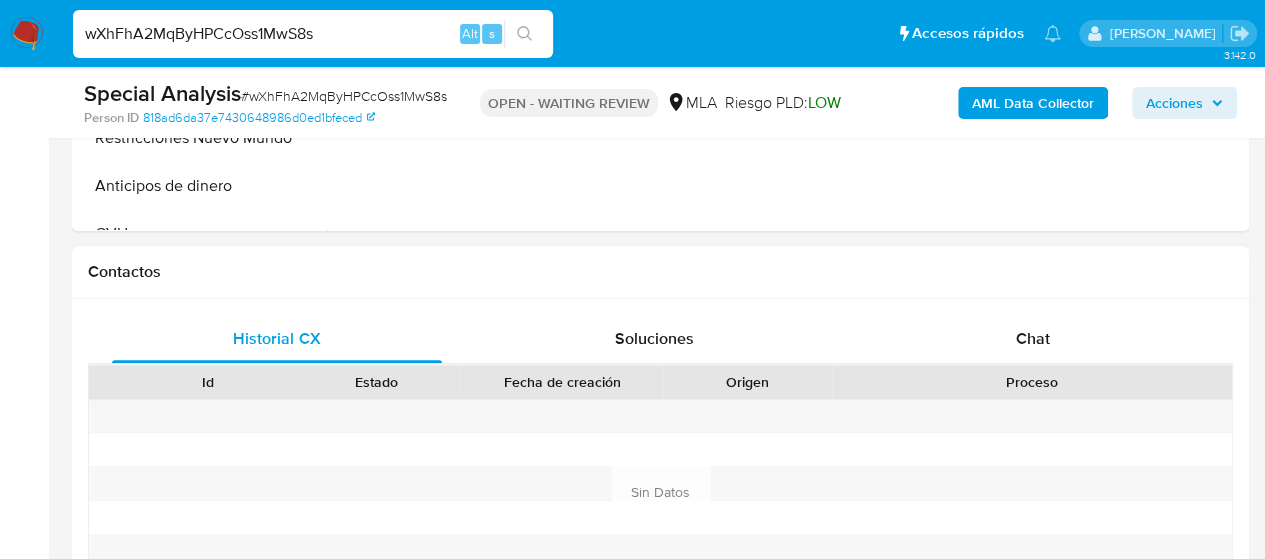 drag, startPoint x: 1052, startPoint y: 341, endPoint x: 1178, endPoint y: 312, distance: 129.29424 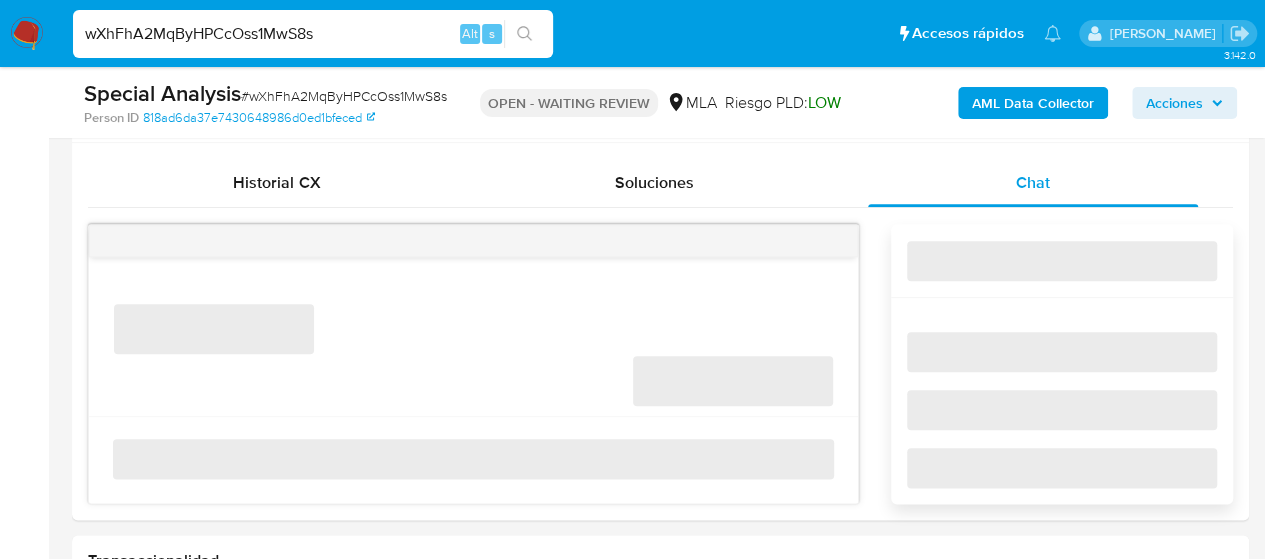 scroll, scrollTop: 1000, scrollLeft: 0, axis: vertical 